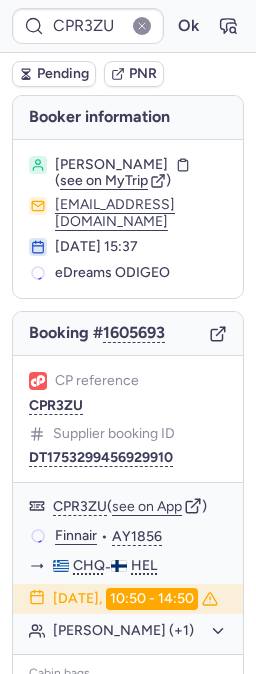 scroll, scrollTop: 0, scrollLeft: 0, axis: both 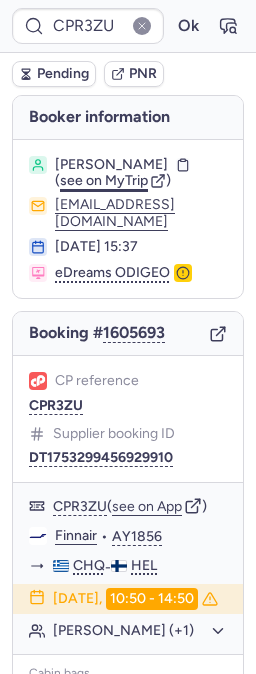 click on "see on MyTrip" at bounding box center [104, 180] 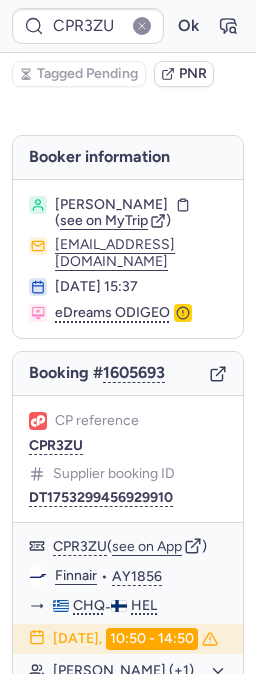 type on "CPKVC4" 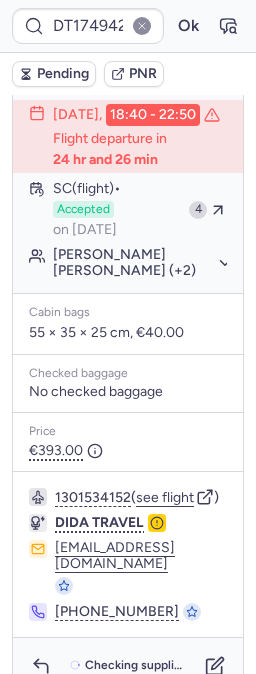 scroll, scrollTop: 575, scrollLeft: 0, axis: vertical 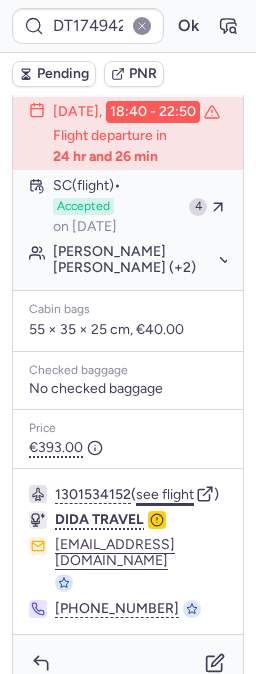 click on "see flight" 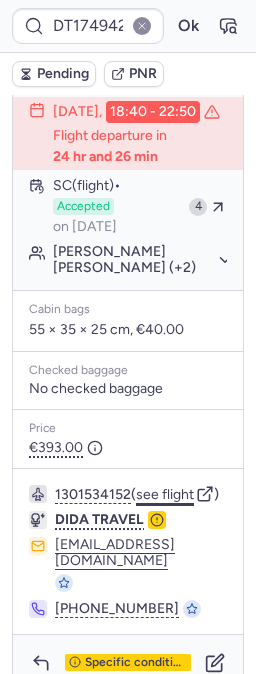 click on "see flight" 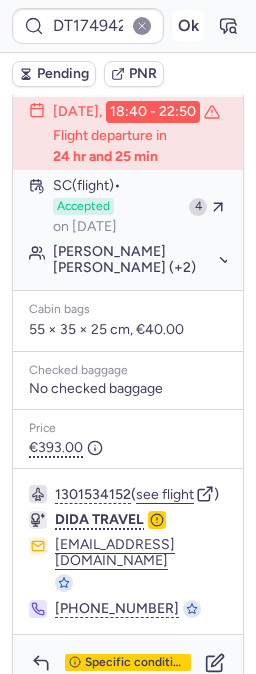 click on "Ok" at bounding box center [188, 26] 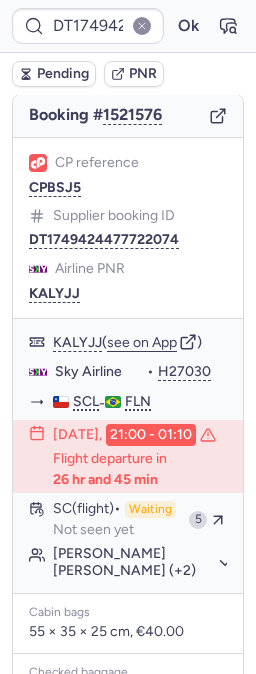 scroll, scrollTop: 241, scrollLeft: 0, axis: vertical 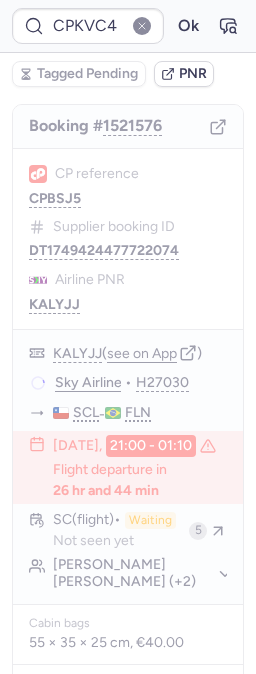 type on "CP9R2S" 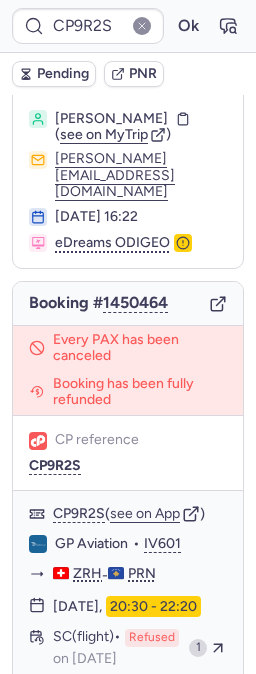 scroll, scrollTop: 0, scrollLeft: 0, axis: both 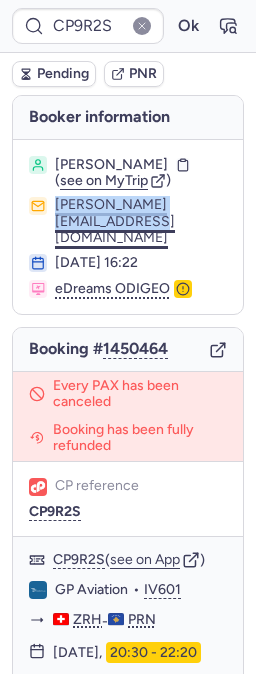 drag, startPoint x: 25, startPoint y: 234, endPoint x: 221, endPoint y: 235, distance: 196.00255 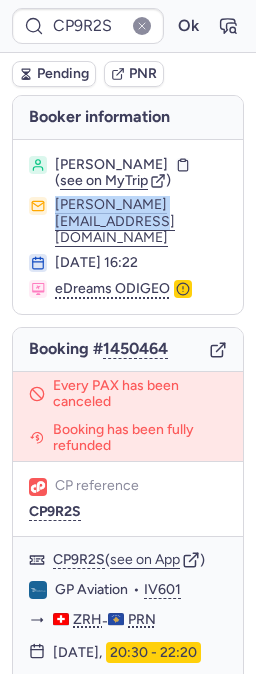 copy on "[PERSON_NAME][EMAIL_ADDRESS][DOMAIN_NAME]" 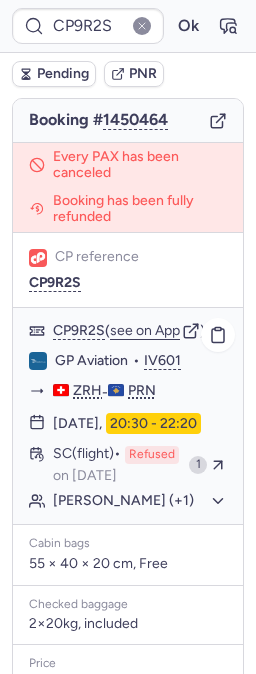 scroll, scrollTop: 222, scrollLeft: 0, axis: vertical 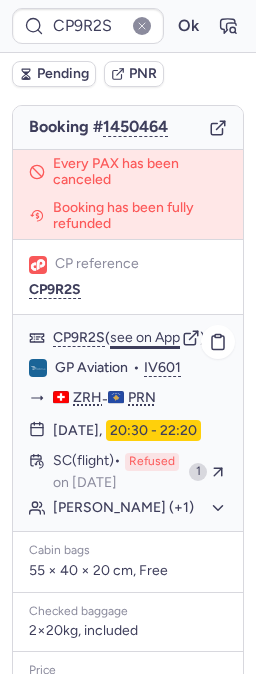 click on "see on App" 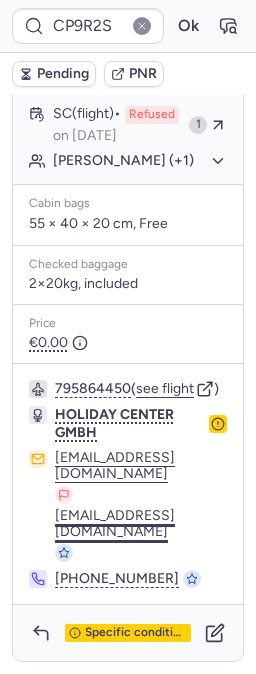 scroll, scrollTop: 609, scrollLeft: 0, axis: vertical 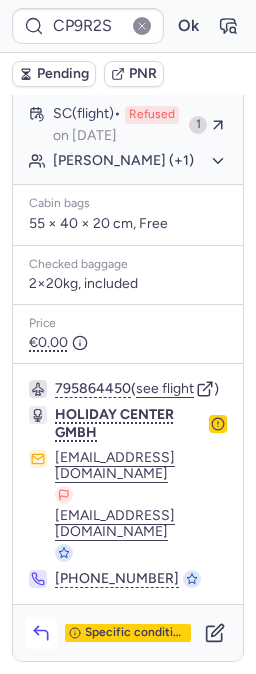 click 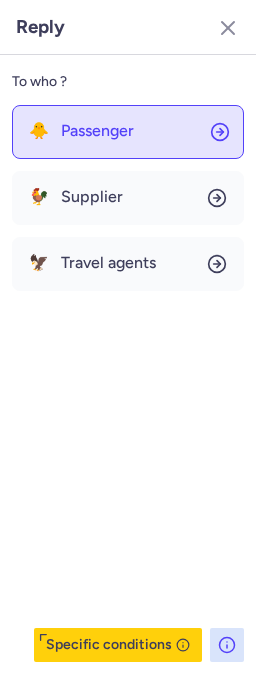 click on "Passenger" at bounding box center (97, 131) 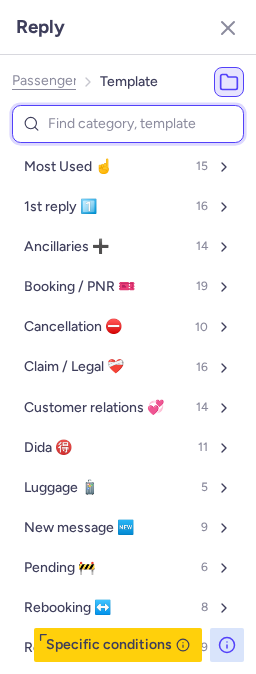 click at bounding box center (128, 124) 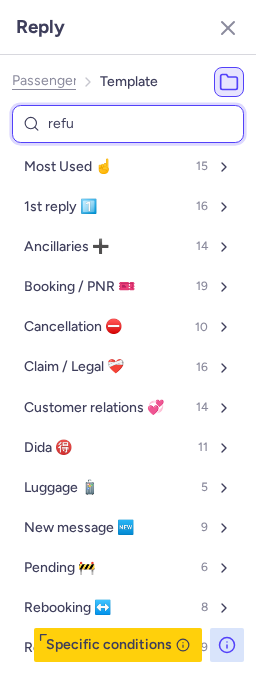 type on "refun" 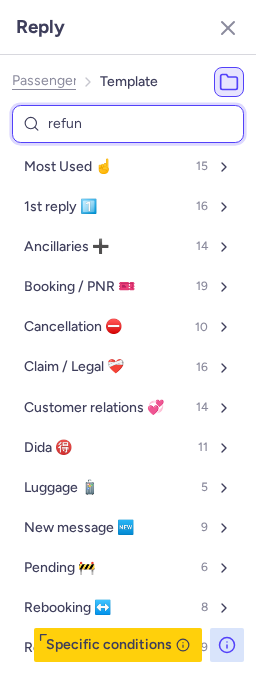 select on "en" 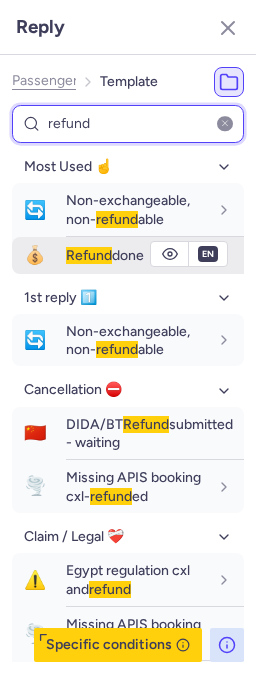 type on "refund" 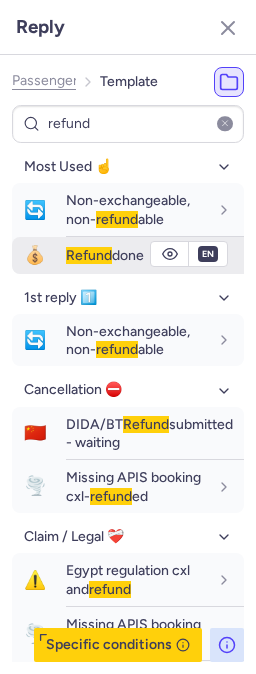 click on "Refund" at bounding box center (89, 255) 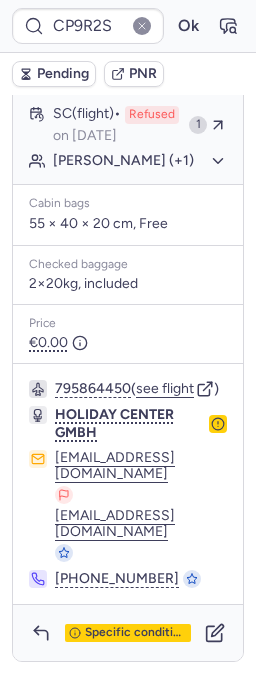 type on "CPKVC4" 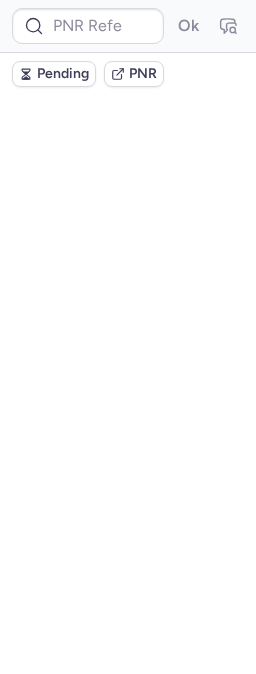 scroll, scrollTop: 0, scrollLeft: 0, axis: both 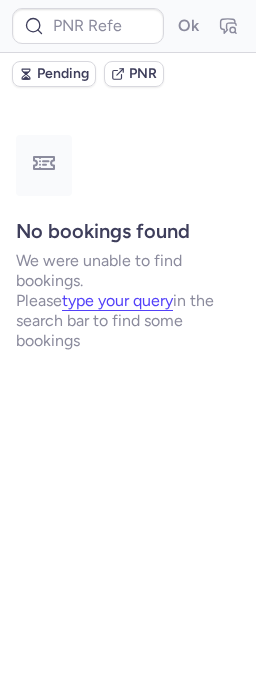 type on "AT2625" 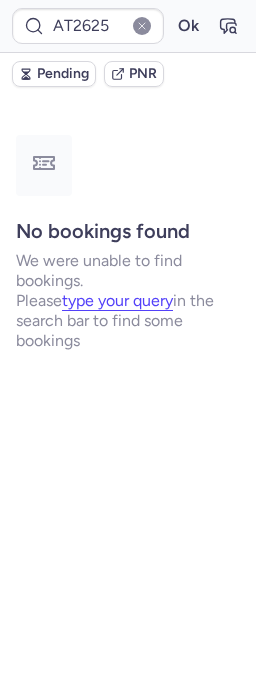 type on "CPFNTX" 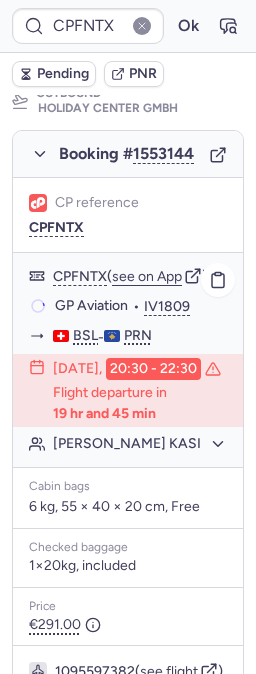 scroll, scrollTop: 444, scrollLeft: 0, axis: vertical 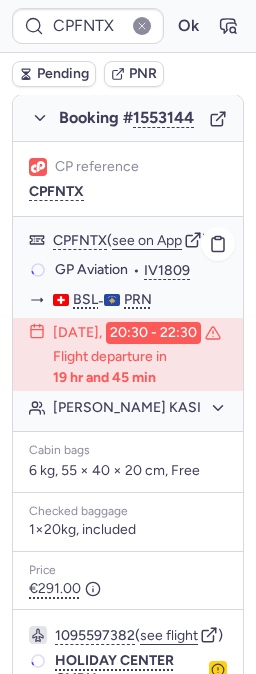 click on "[PERSON_NAME] KASI" 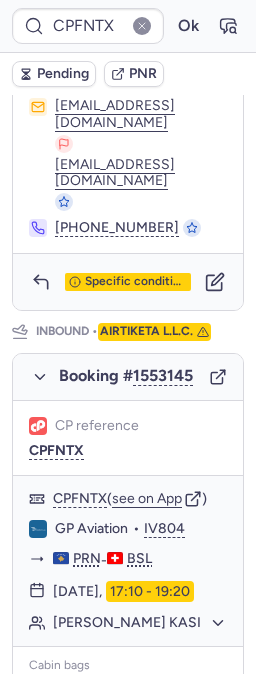 scroll, scrollTop: 1000, scrollLeft: 0, axis: vertical 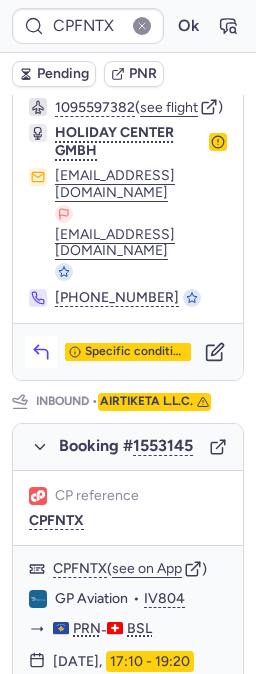 click 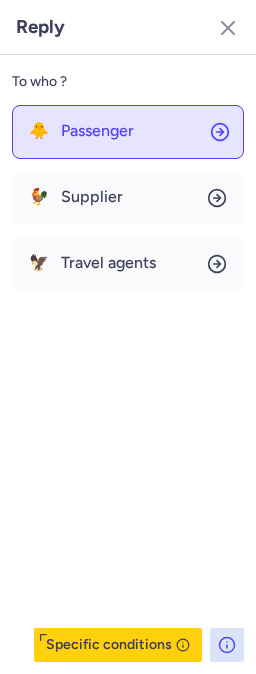 click on "Passenger" at bounding box center [97, 131] 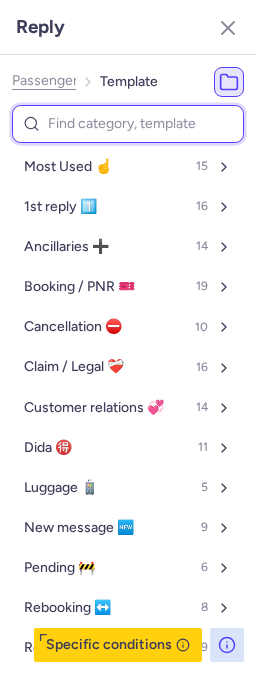 click at bounding box center (128, 124) 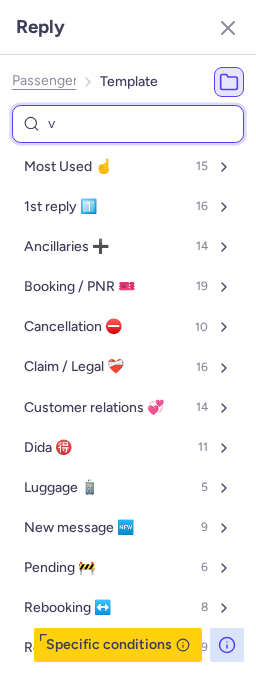 select on "en" 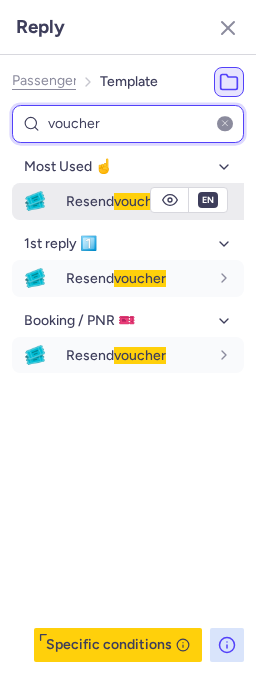 type on "voucher" 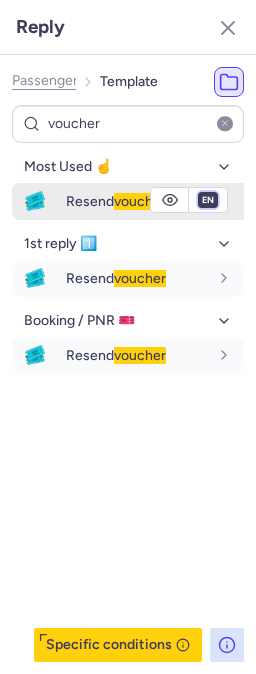click on "fr en de nl pt es it ru" at bounding box center [208, 200] 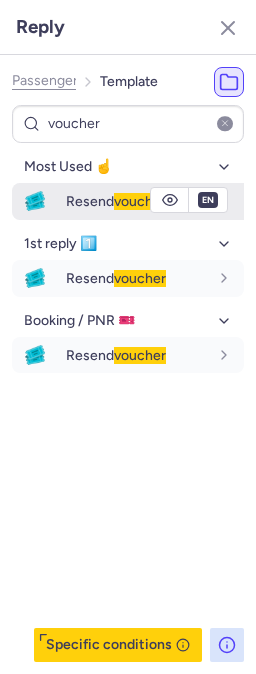 click on "fr en de nl pt es it ru" at bounding box center (208, 200) 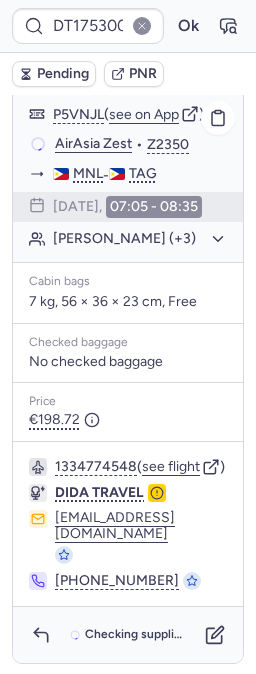 scroll, scrollTop: 460, scrollLeft: 0, axis: vertical 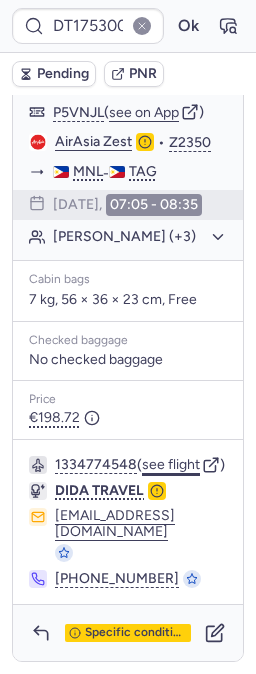 click on "see flight" 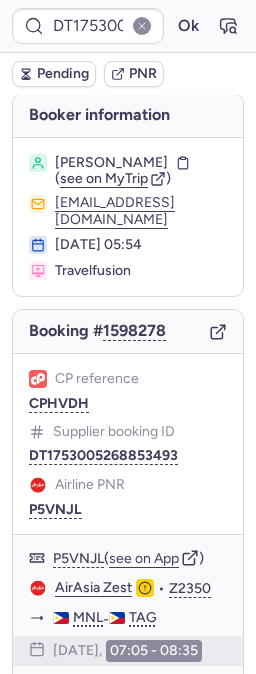 scroll, scrollTop: 0, scrollLeft: 0, axis: both 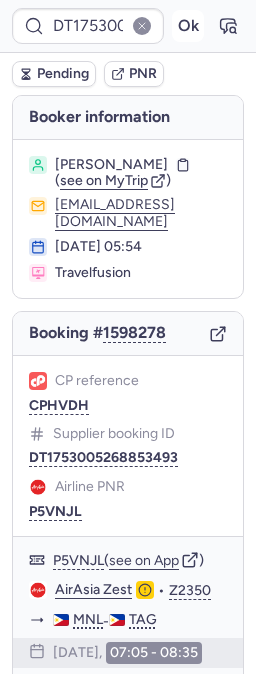 click on "Ok" at bounding box center (188, 26) 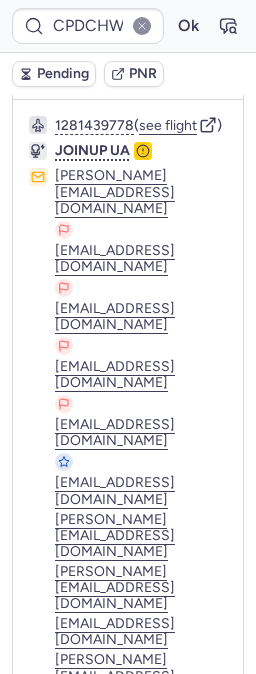 scroll, scrollTop: 817, scrollLeft: 0, axis: vertical 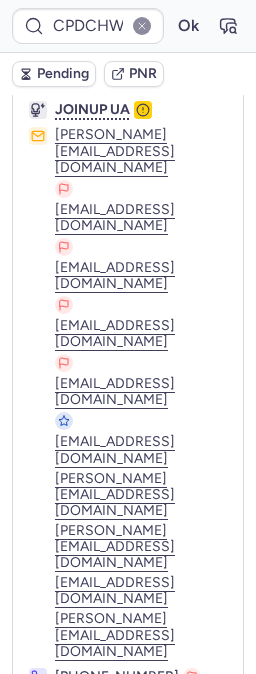 click on "Specific conditions" at bounding box center [136, 775] 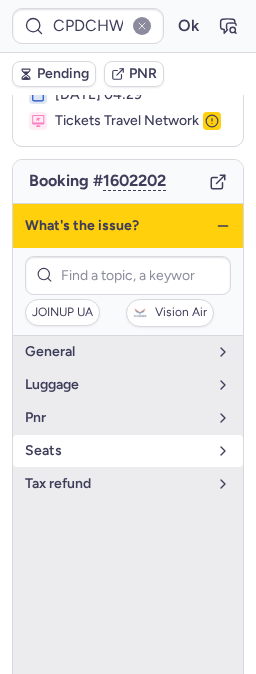 click on "Seats" at bounding box center [128, 451] 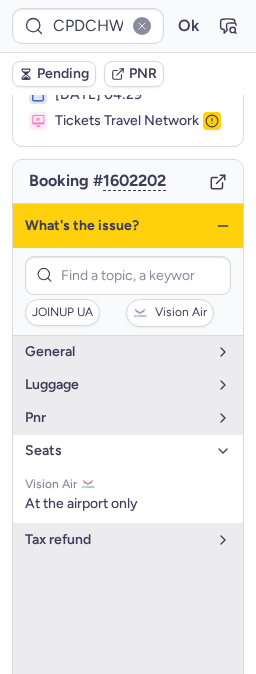click 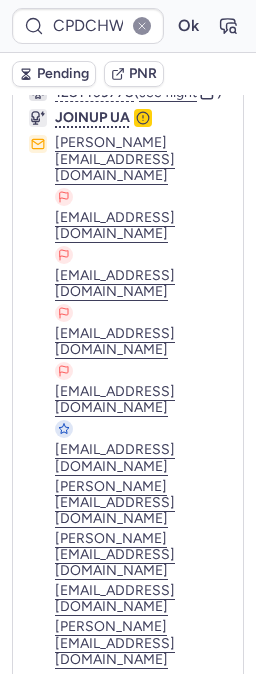 scroll, scrollTop: 817, scrollLeft: 0, axis: vertical 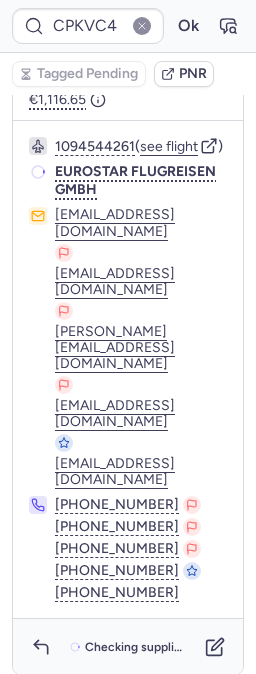 type on "CPEFJN" 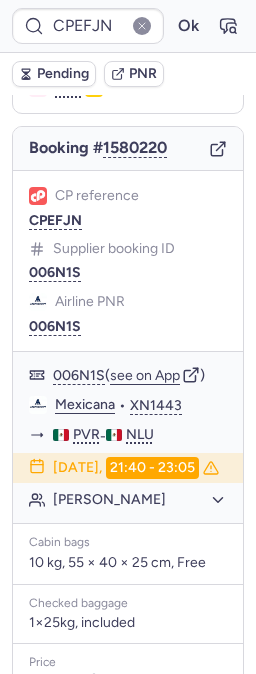 scroll, scrollTop: 226, scrollLeft: 0, axis: vertical 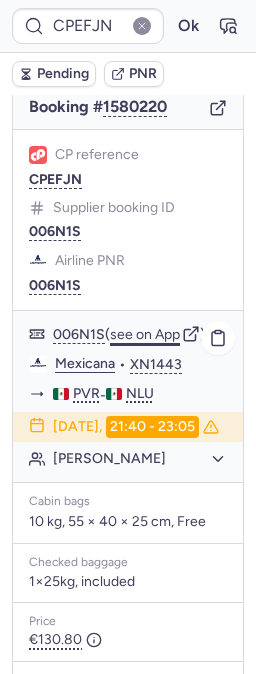 click on "see on App" 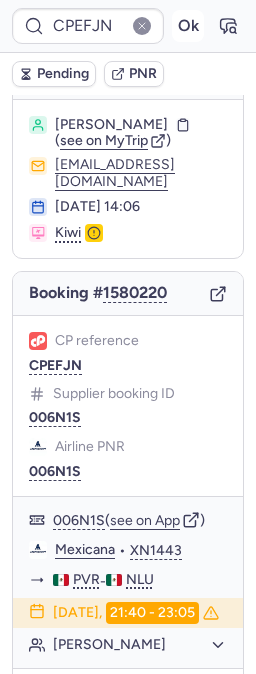scroll, scrollTop: 111, scrollLeft: 0, axis: vertical 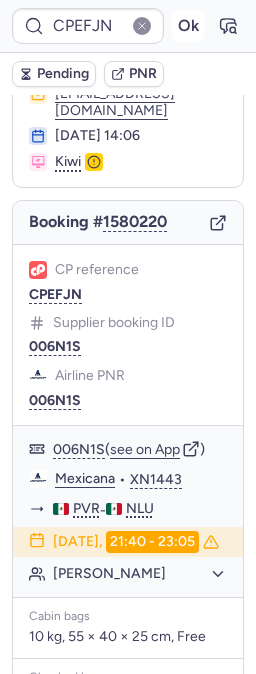click on "Ok" at bounding box center [188, 26] 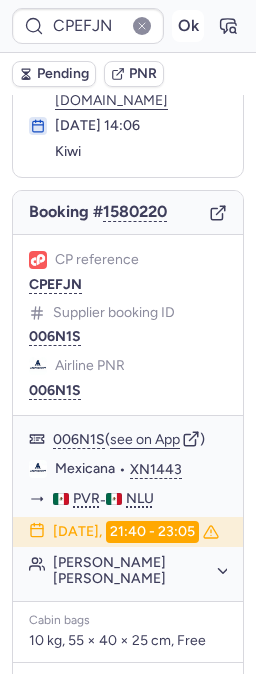 scroll, scrollTop: 111, scrollLeft: 0, axis: vertical 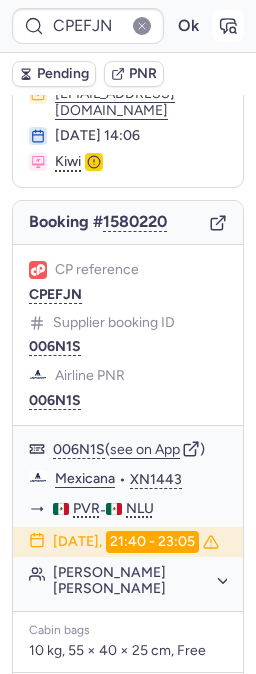 click 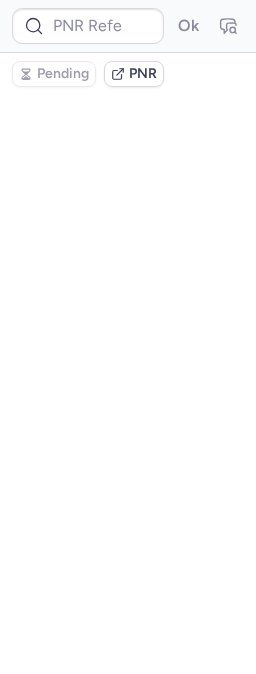 type on "CPEFJN" 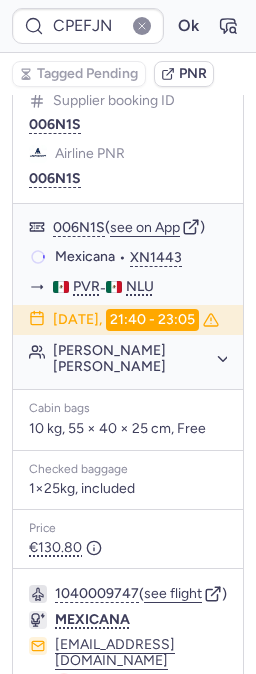scroll, scrollTop: 560, scrollLeft: 0, axis: vertical 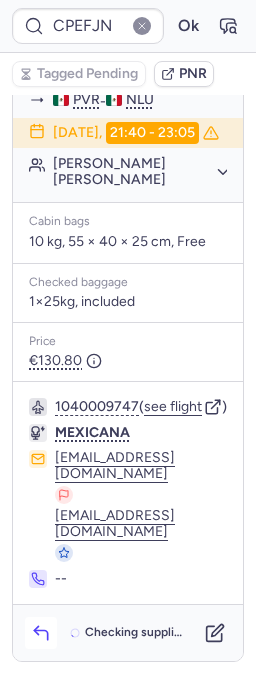 click 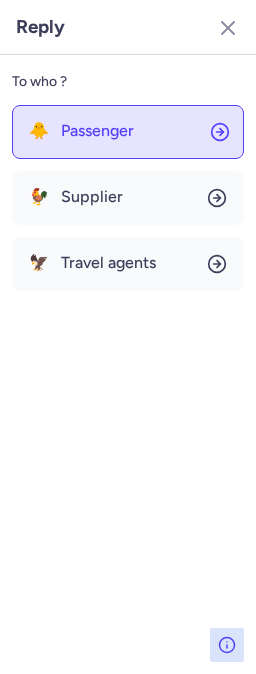 click on "🐥 Passenger" 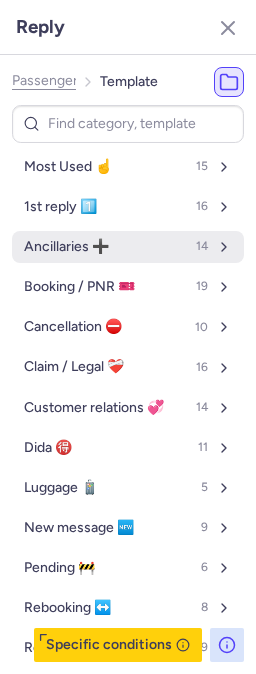 click on "Ancillaries ➕ 14" at bounding box center (128, 247) 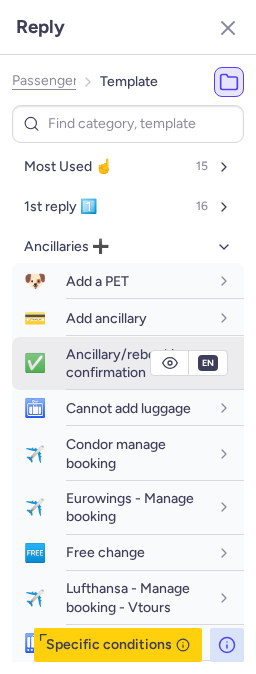 click on "Ancillary/rebooking confirmation" at bounding box center (128, 363) 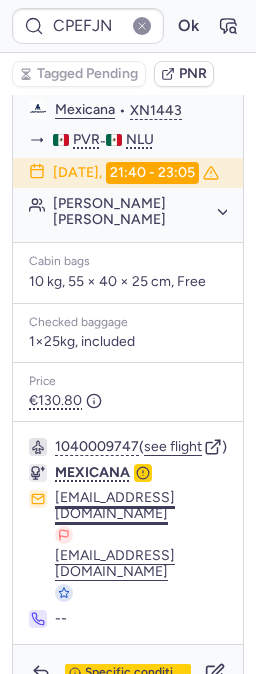 scroll, scrollTop: 560, scrollLeft: 0, axis: vertical 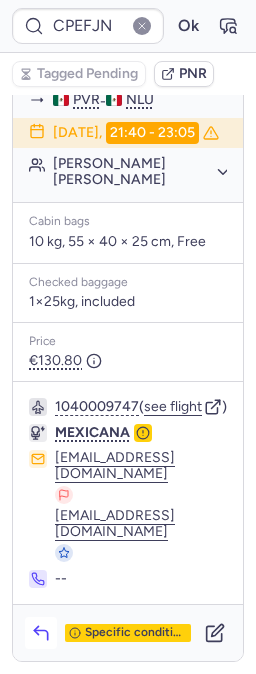 click 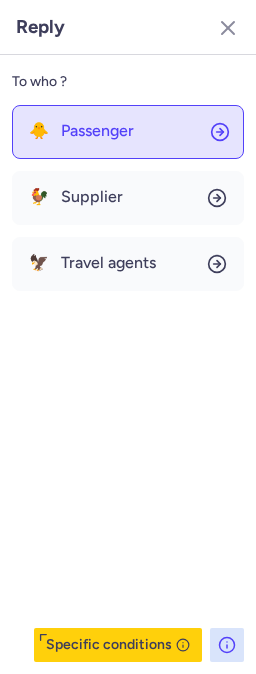 click on "🐥 Passenger" 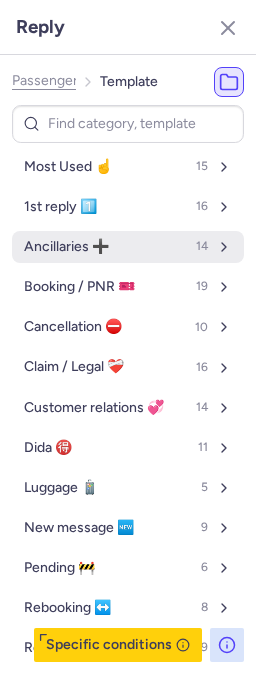 click on "Ancillaries ➕ 14" at bounding box center [128, 247] 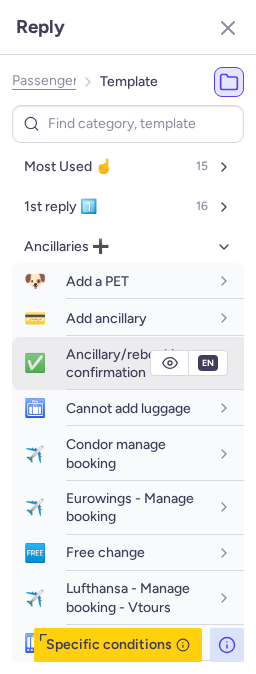 click on "Ancillary/rebooking confirmation" at bounding box center [128, 363] 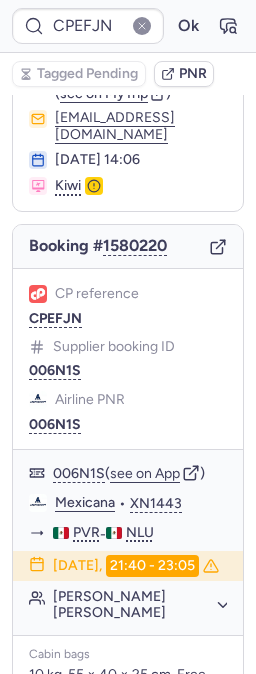 scroll, scrollTop: 4, scrollLeft: 0, axis: vertical 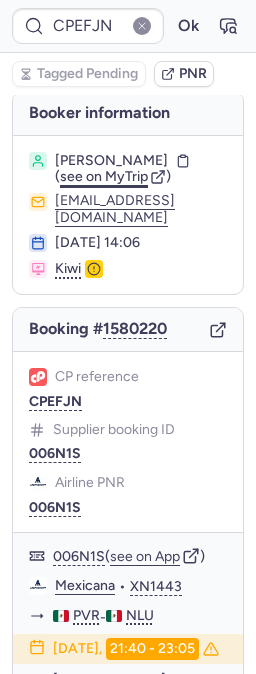 click on "see on MyTrip" at bounding box center (104, 176) 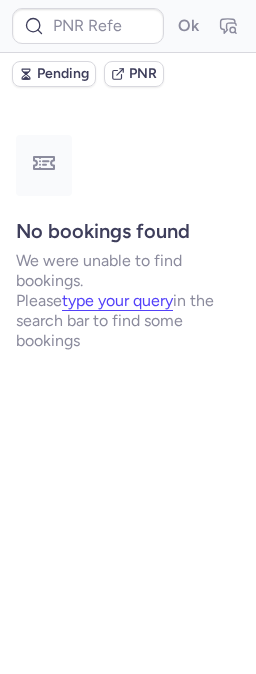 scroll, scrollTop: 0, scrollLeft: 0, axis: both 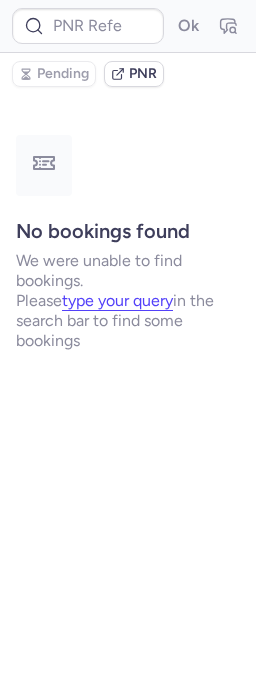 type on "CPPM4B" 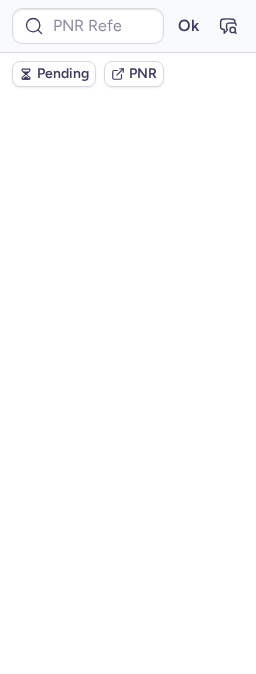 type on "CPH7F5" 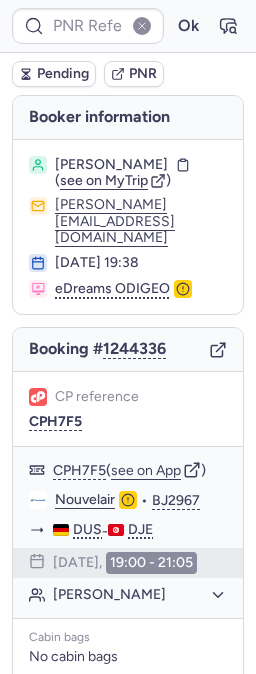 type on "CPH7F5" 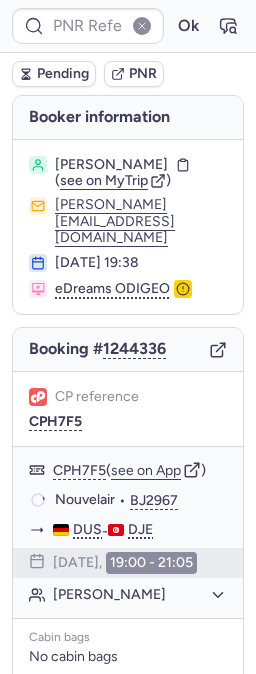 type on "CPH7F5" 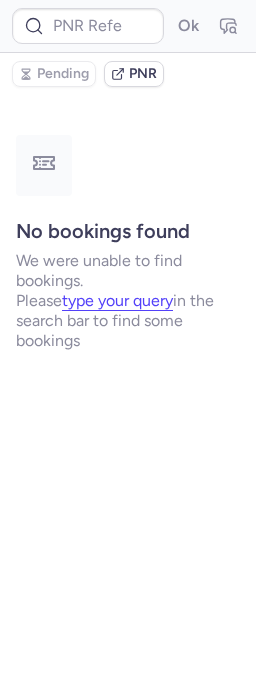 type on "CPHT6S" 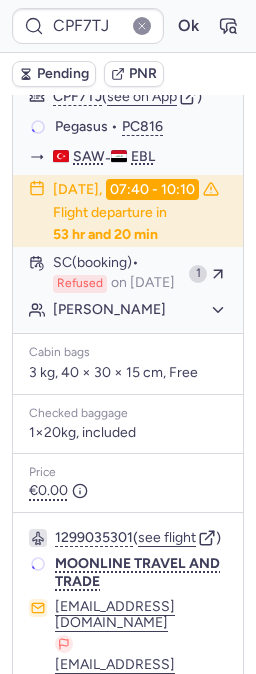 scroll, scrollTop: 444, scrollLeft: 0, axis: vertical 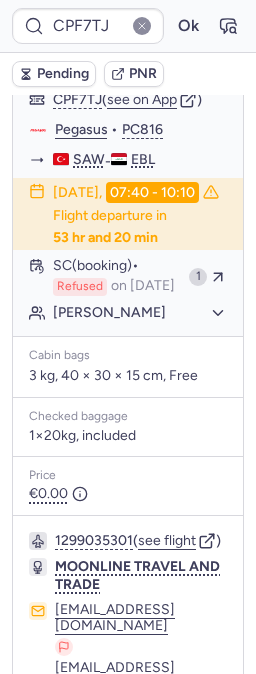type on "CPQCFG" 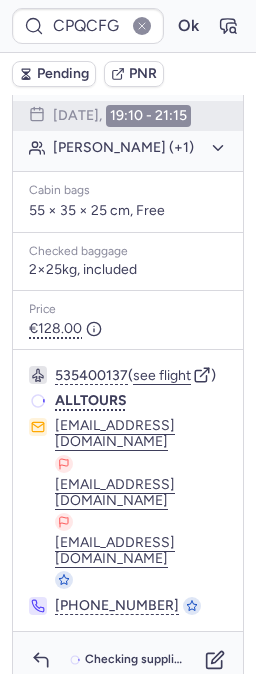 scroll, scrollTop: 444, scrollLeft: 0, axis: vertical 